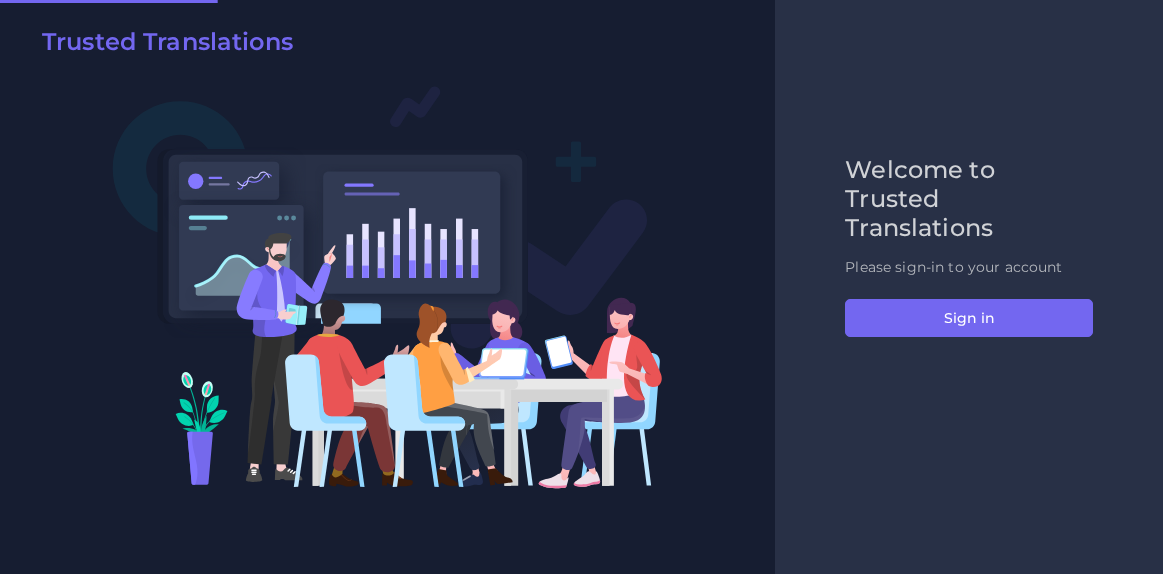 scroll, scrollTop: 0, scrollLeft: 0, axis: both 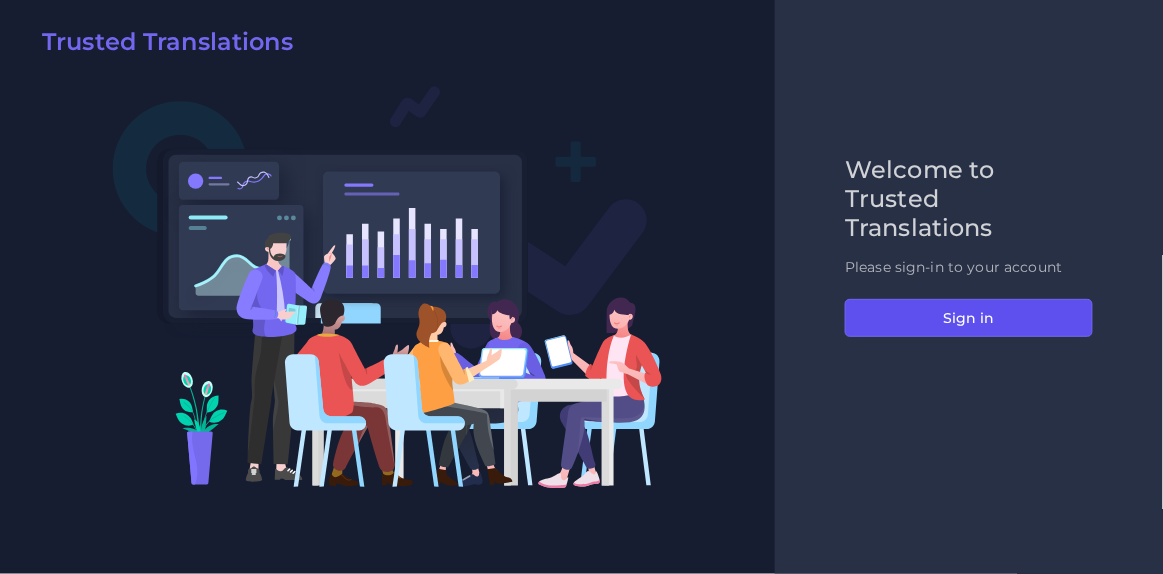 click on "Sign in" at bounding box center [969, 318] 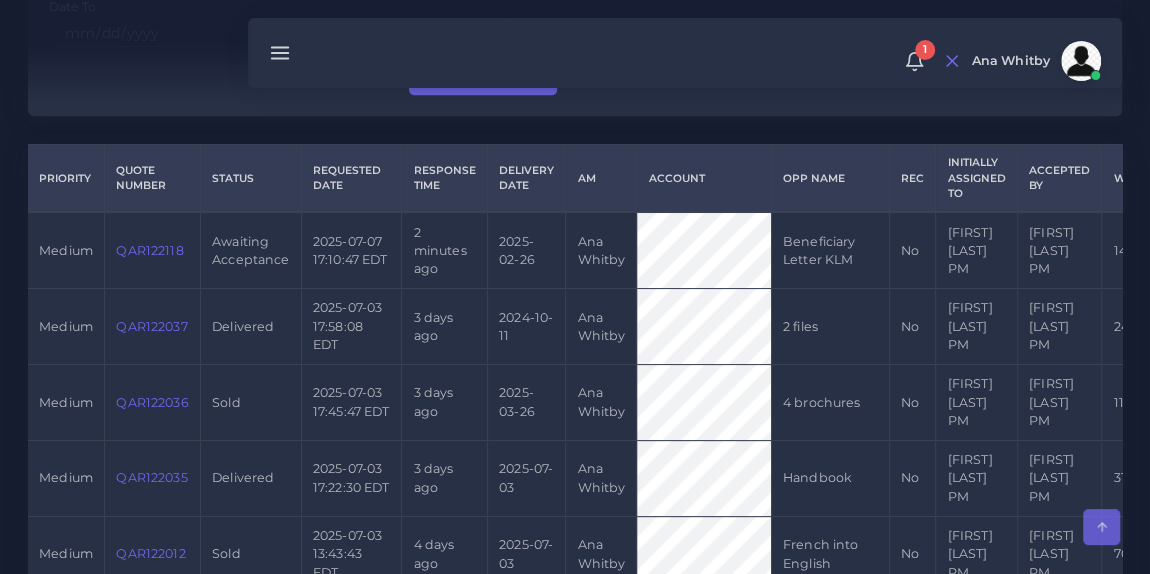 scroll, scrollTop: 415, scrollLeft: 0, axis: vertical 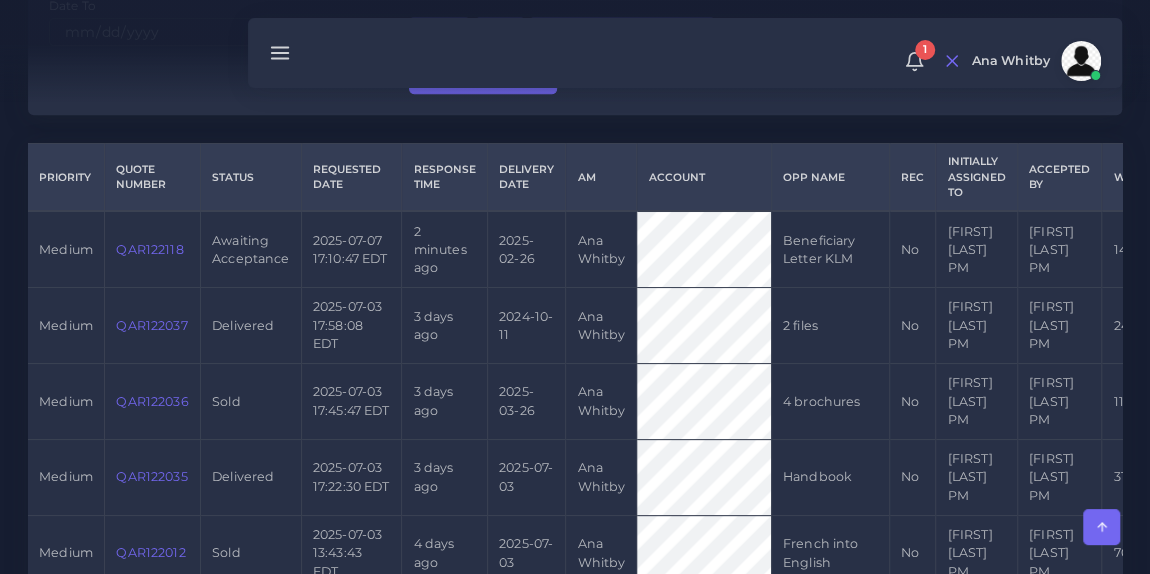 click on "QAR122118" at bounding box center [149, 249] 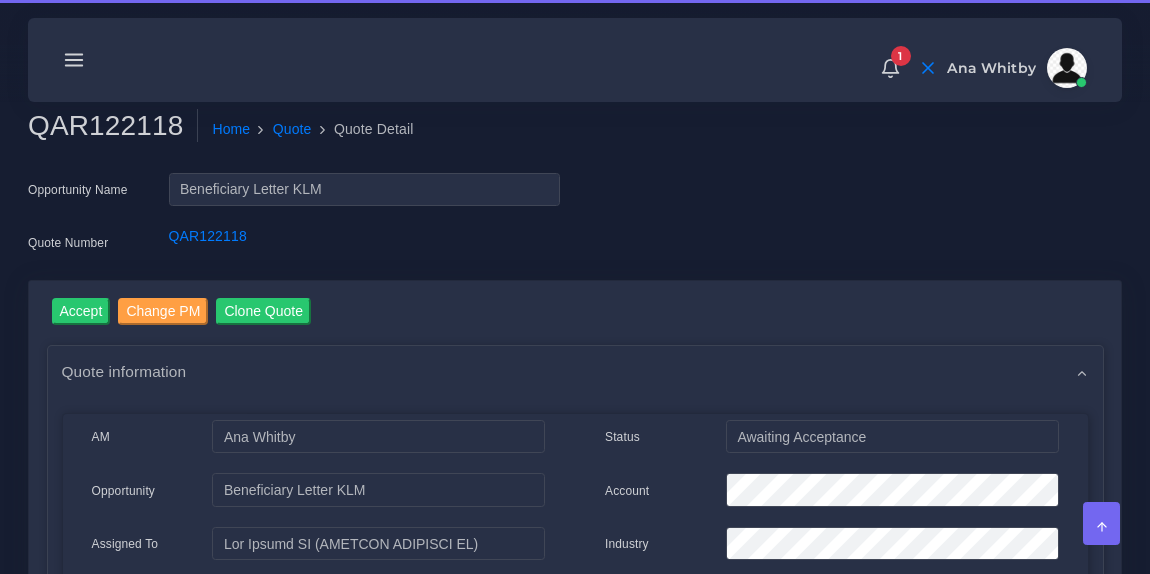 scroll, scrollTop: 0, scrollLeft: 0, axis: both 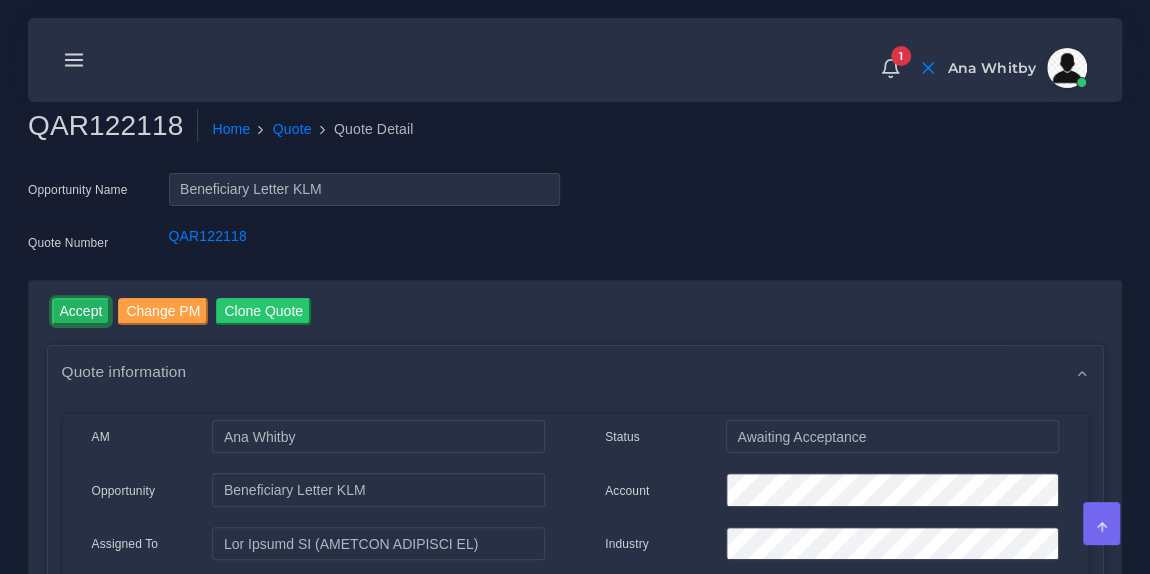 click on "Accept" at bounding box center [81, 311] 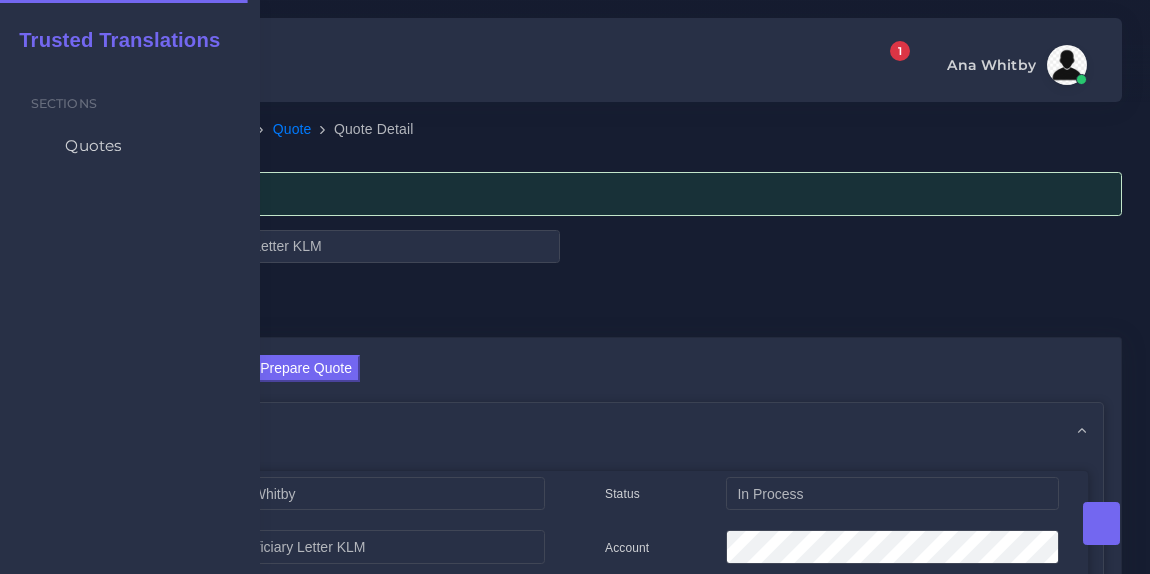 scroll, scrollTop: 0, scrollLeft: 0, axis: both 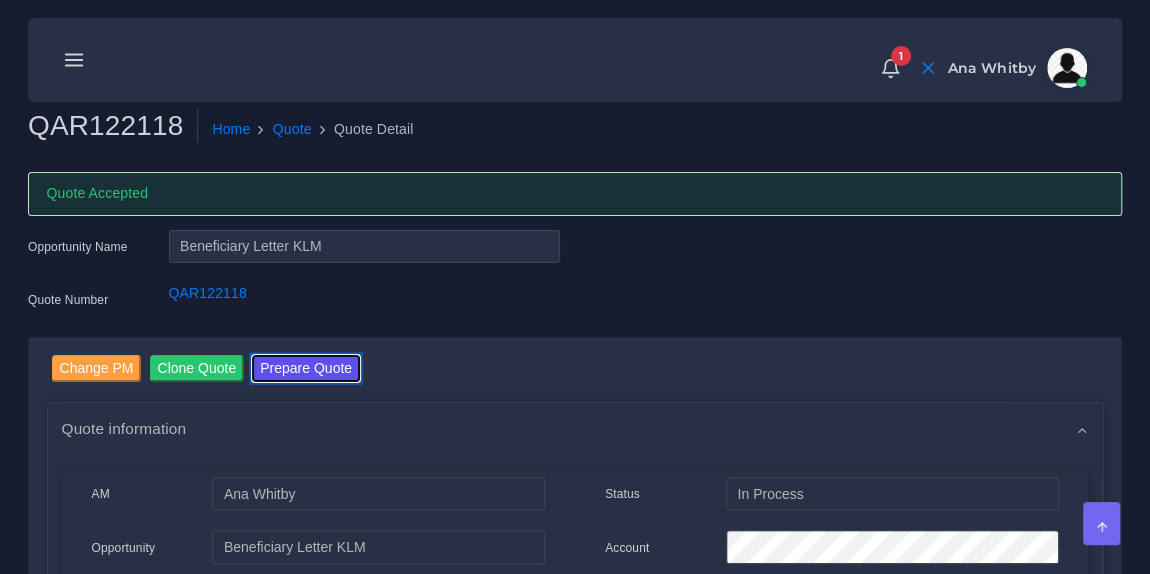 click on "Prepare Quote" at bounding box center [306, 368] 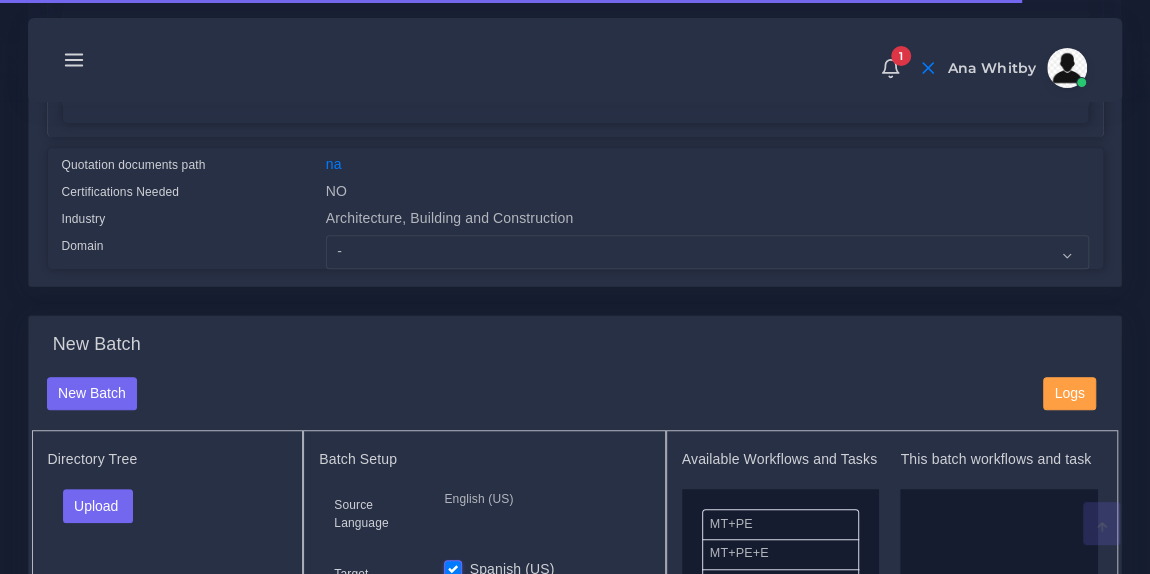 scroll, scrollTop: 475, scrollLeft: 0, axis: vertical 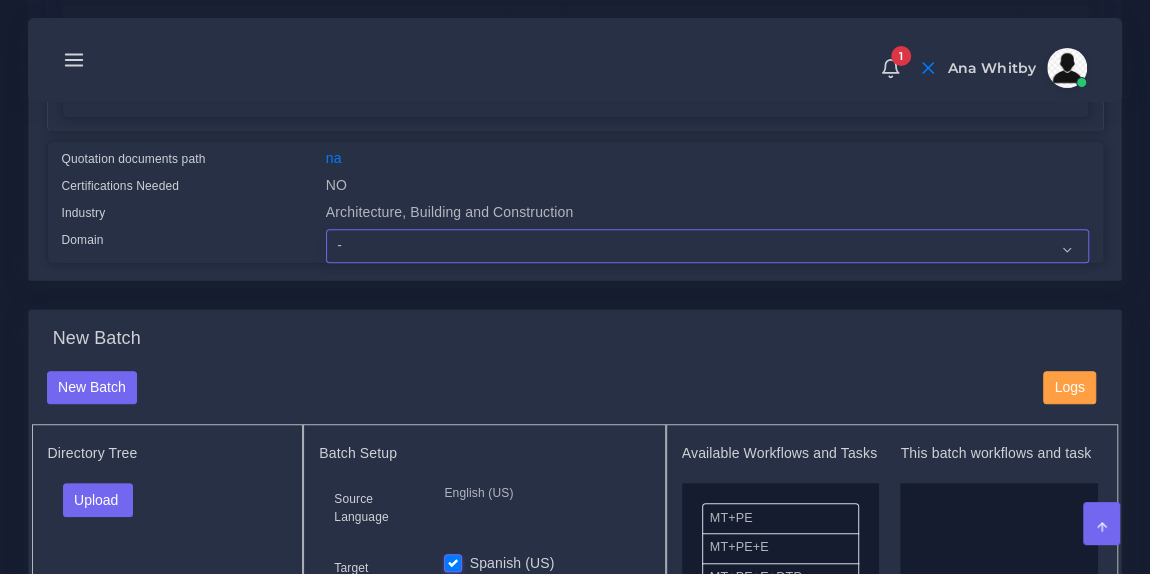click on "-
Advertising and Media
Agriculture, Forestry and Fishing
Architecture, Building and Construction
Automotive
Chemicals
Computer Hardware
Computer Software
Consumer Electronics - Home appliances
Education
Energy, Water, Transportation and Utilities
Finance - Banking
Food Manufacturing and Services
Healthcare and Health Sciences
Hospitality, Leisure, Tourism and Arts
Human Resources - HR
Industrial Electronics
Industrial Manufacturing Insurance" at bounding box center [707, 246] 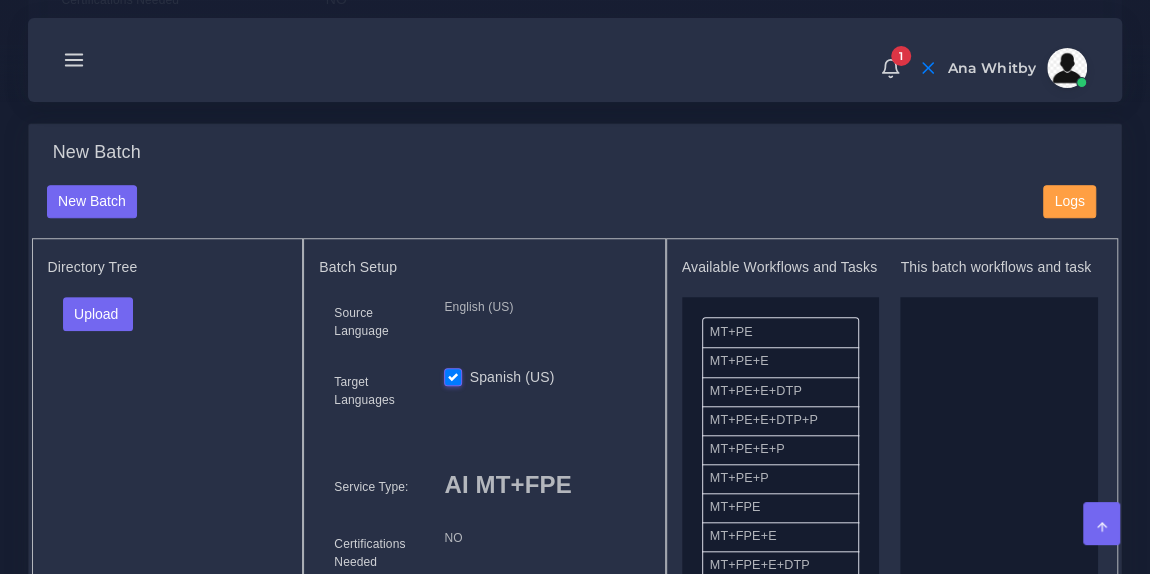 scroll, scrollTop: 684, scrollLeft: 0, axis: vertical 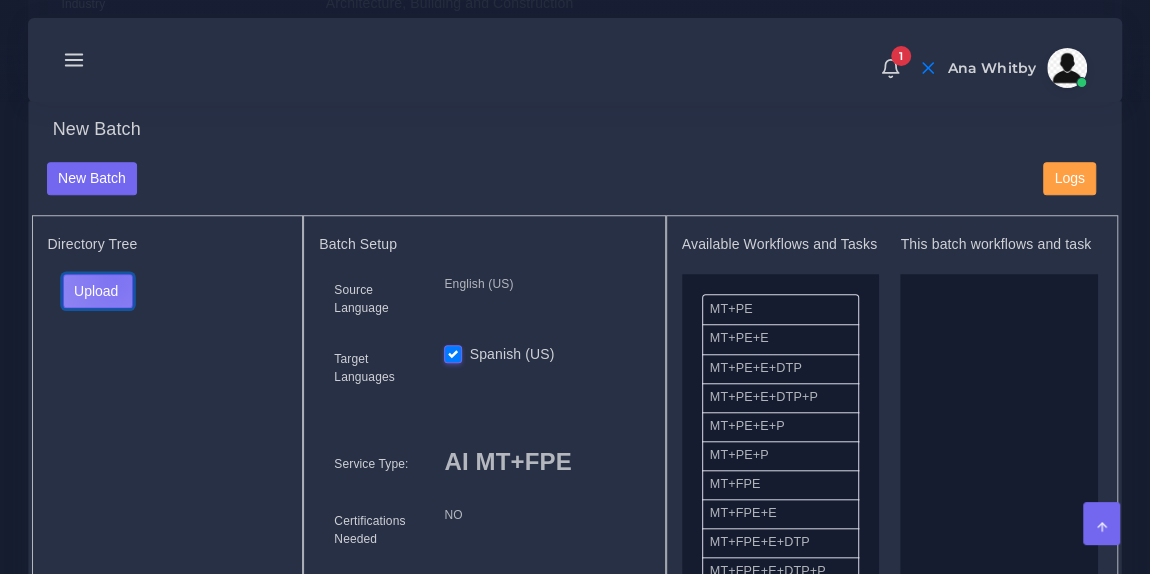 click on "Upload" at bounding box center [98, 291] 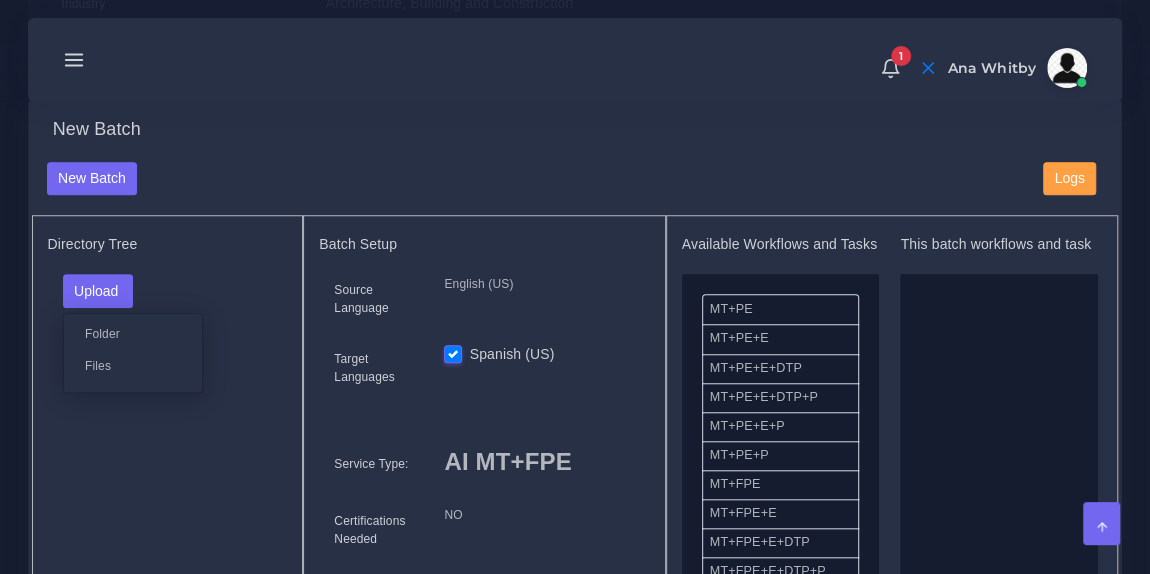 click on "Files" at bounding box center (133, 365) 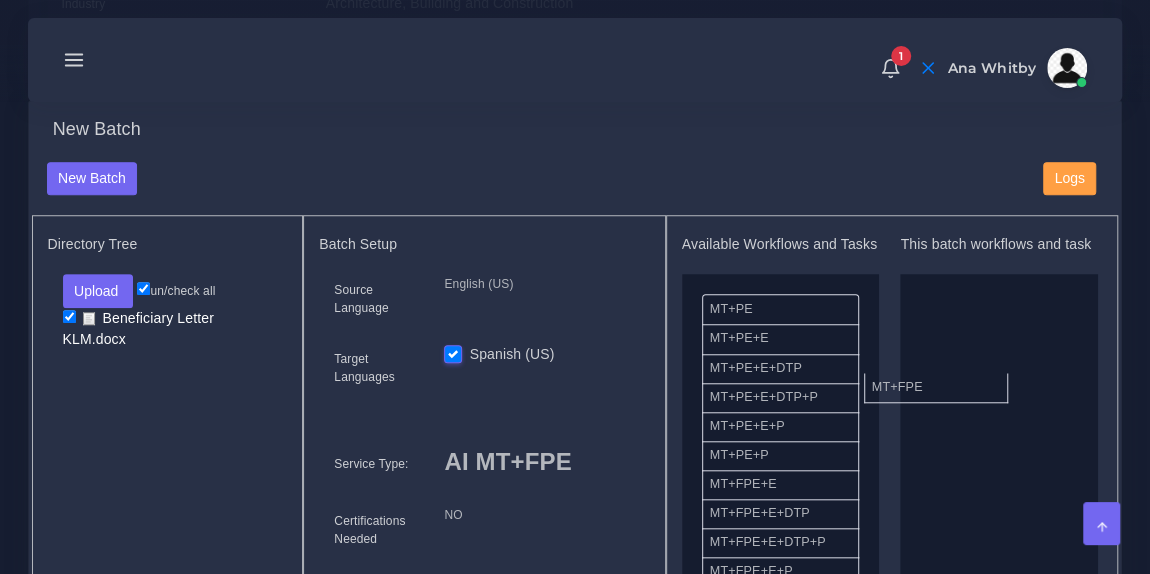 drag, startPoint x: 808, startPoint y: 489, endPoint x: 987, endPoint y: 360, distance: 220.63998 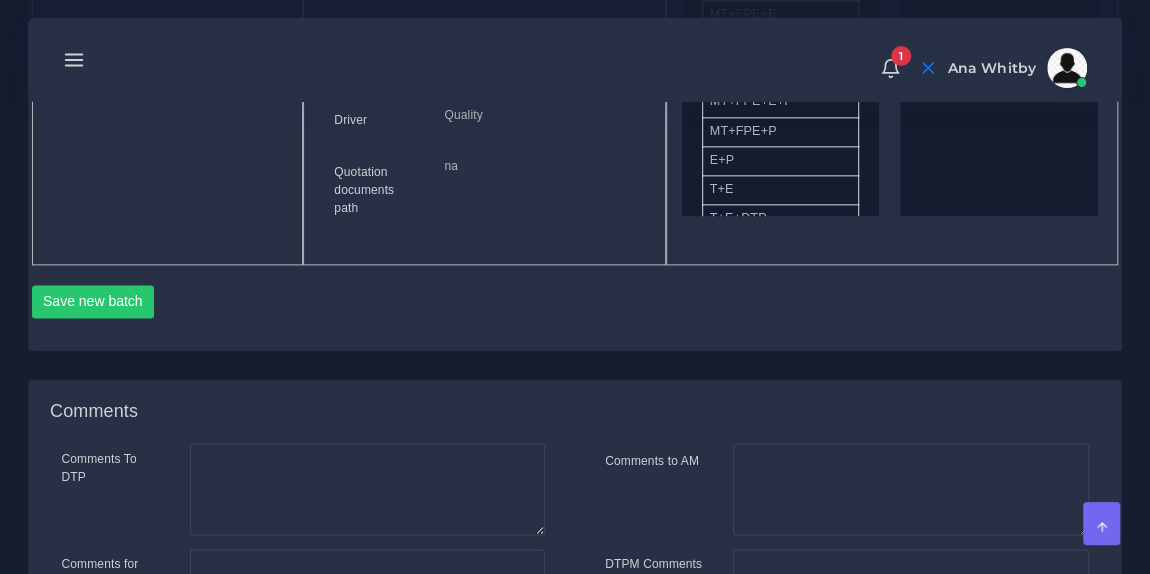 scroll, scrollTop: 1172, scrollLeft: 0, axis: vertical 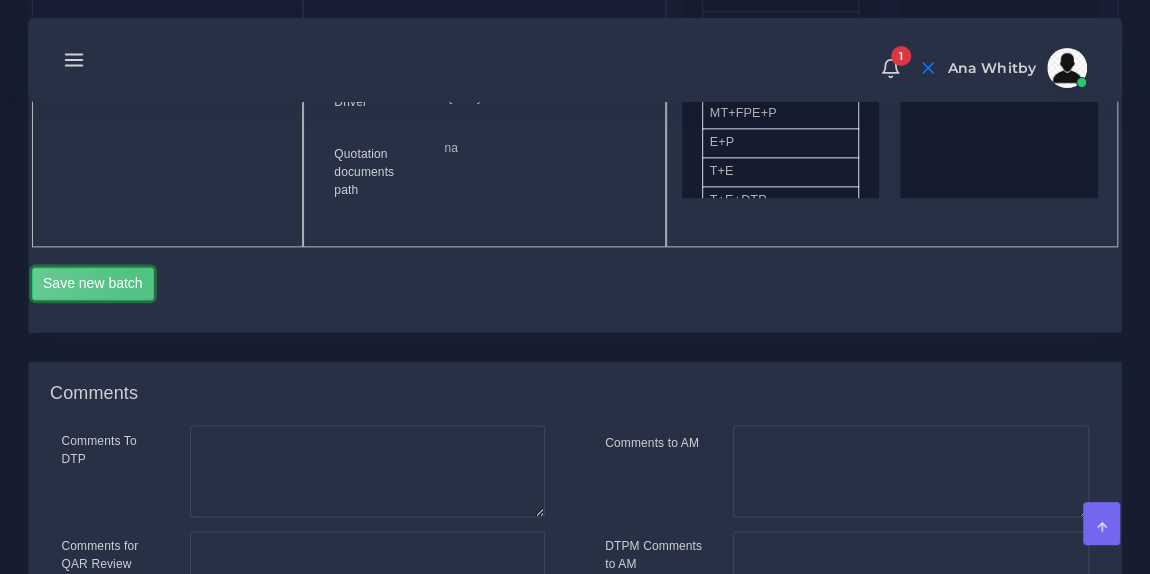click on "Save new batch" at bounding box center [93, 284] 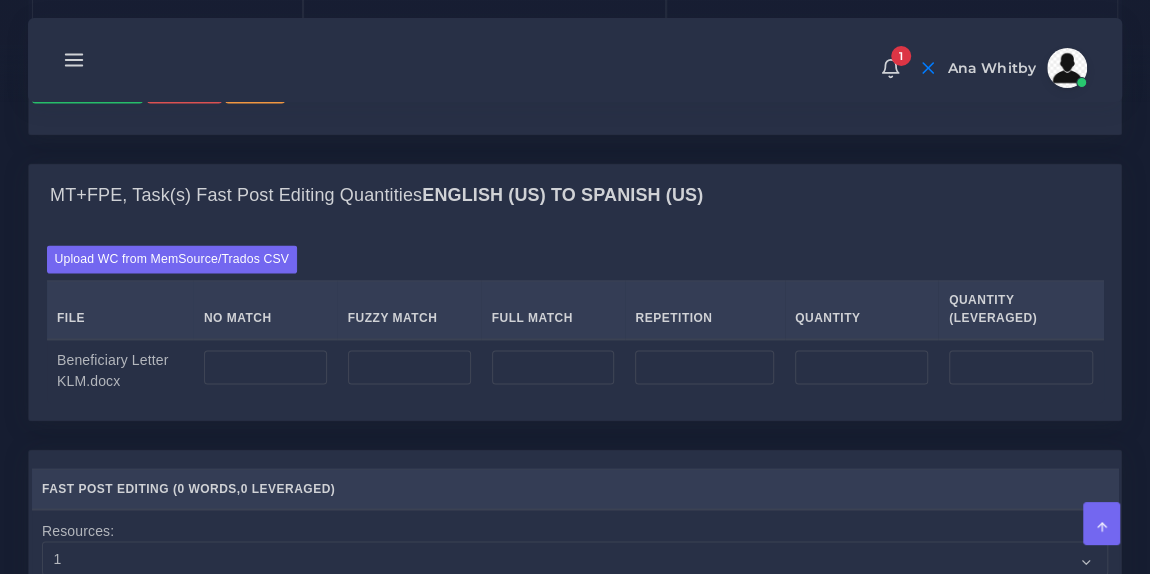scroll, scrollTop: 1430, scrollLeft: 0, axis: vertical 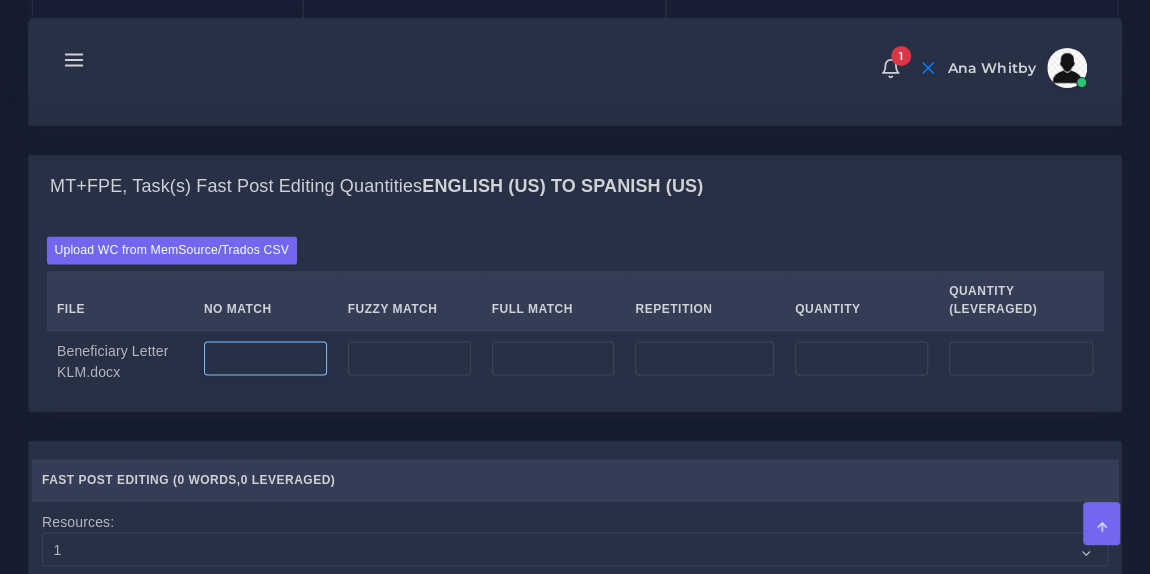 click at bounding box center (265, 358) 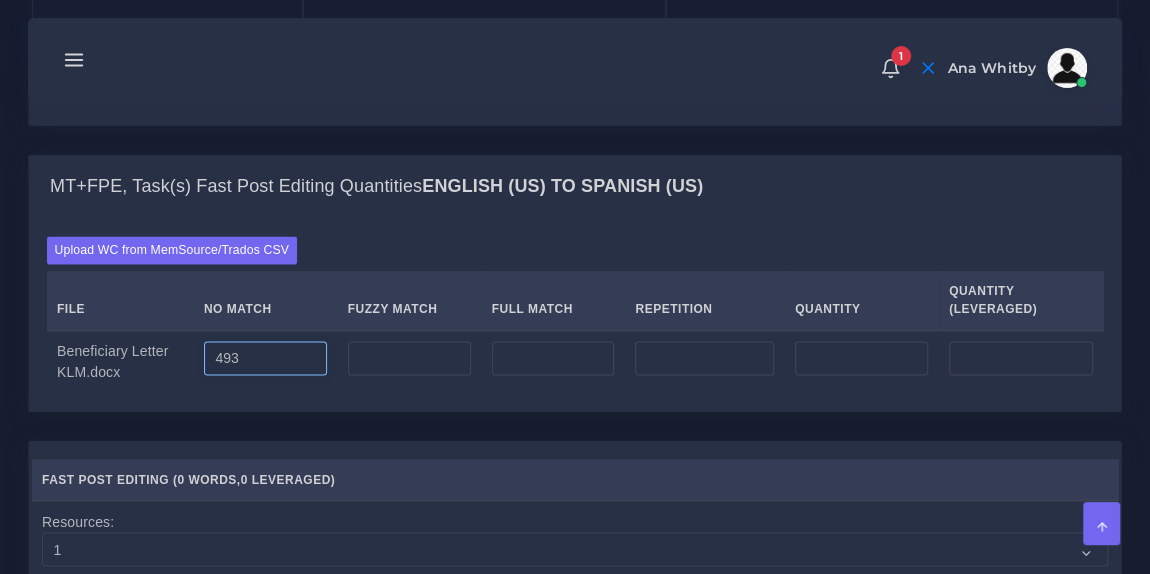 type on "493" 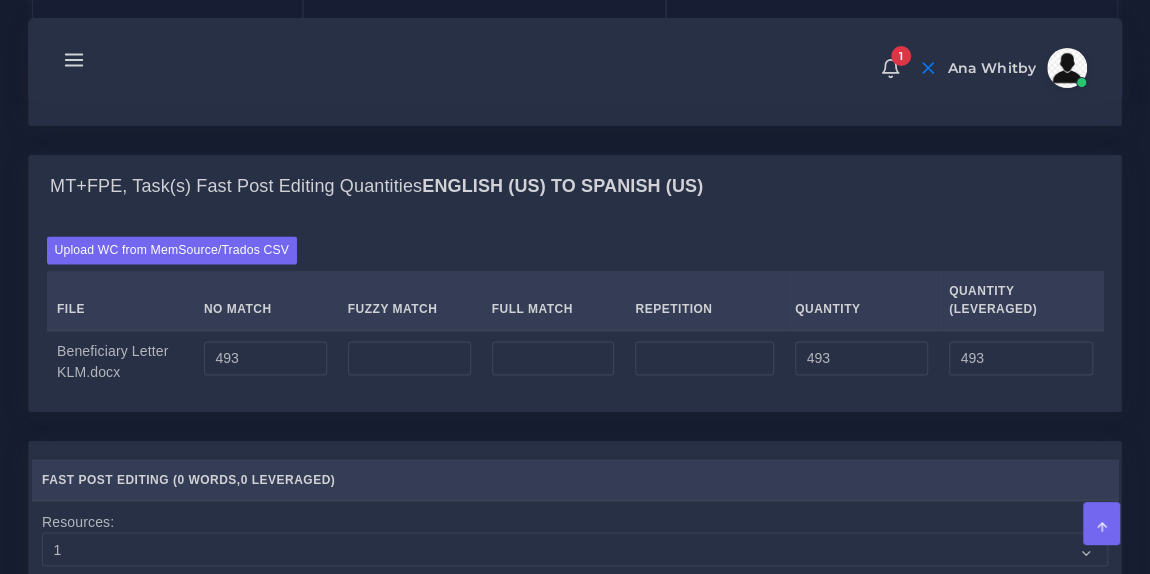 click on "Upload WC from MemSource/Trados CSV
File
No Match
Fuzzy Match
Full Match
Repetition
Quantity
Quantity (Leveraged)
493 493 493" at bounding box center [575, 315] 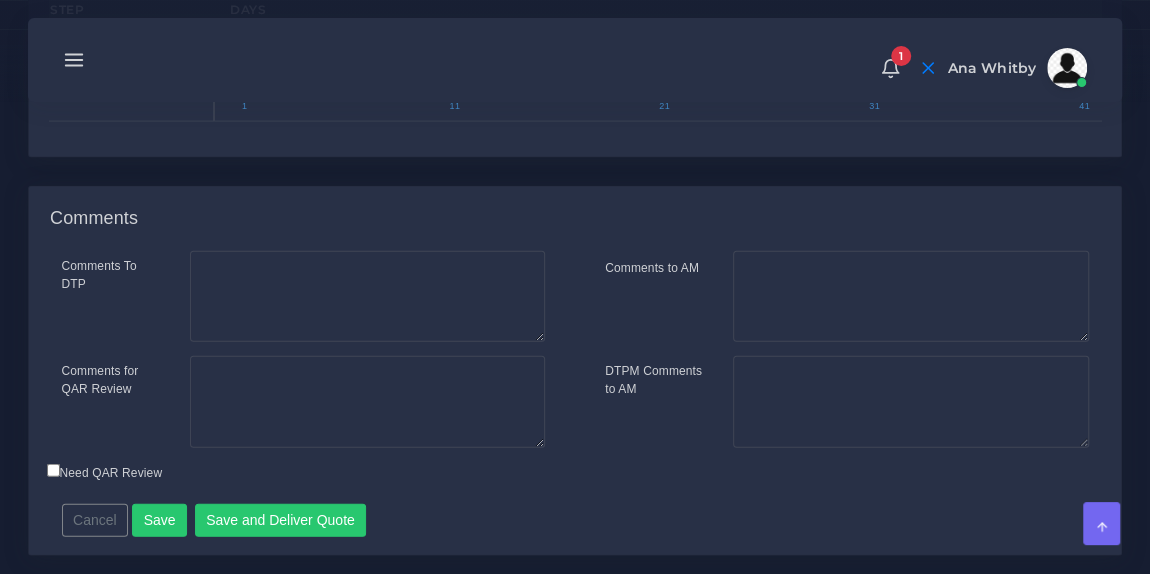scroll, scrollTop: 2216, scrollLeft: 0, axis: vertical 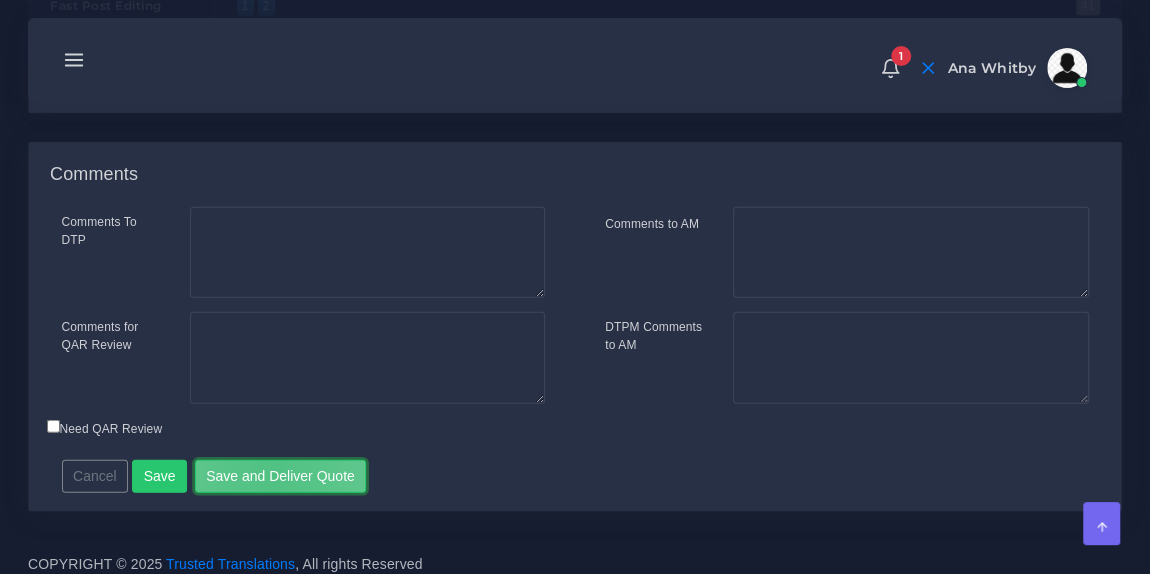 click on "Save and  Deliver Quote" at bounding box center (281, 477) 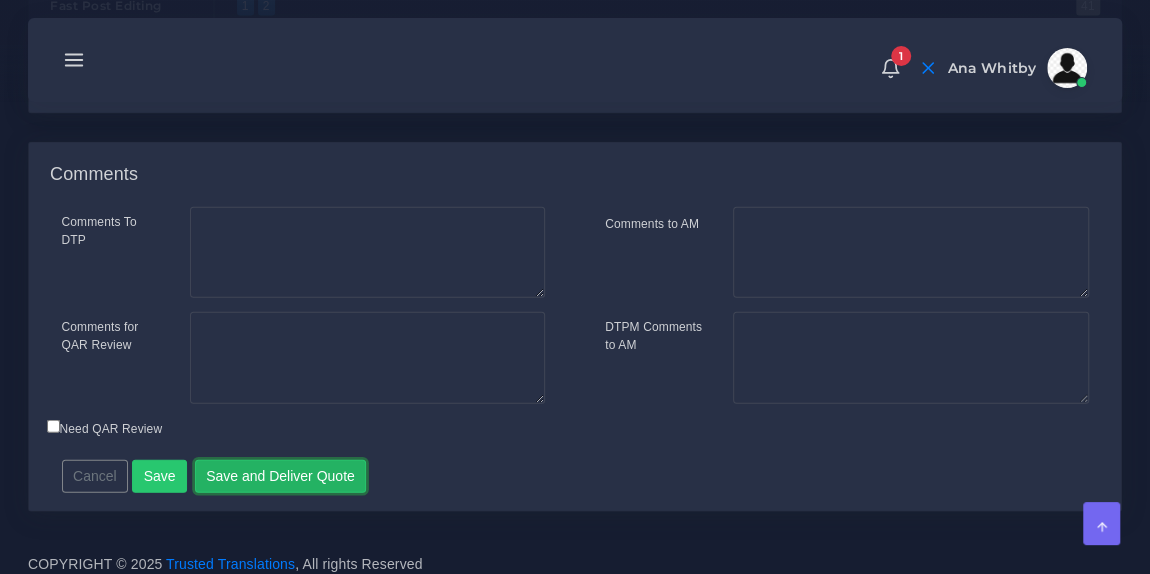 type 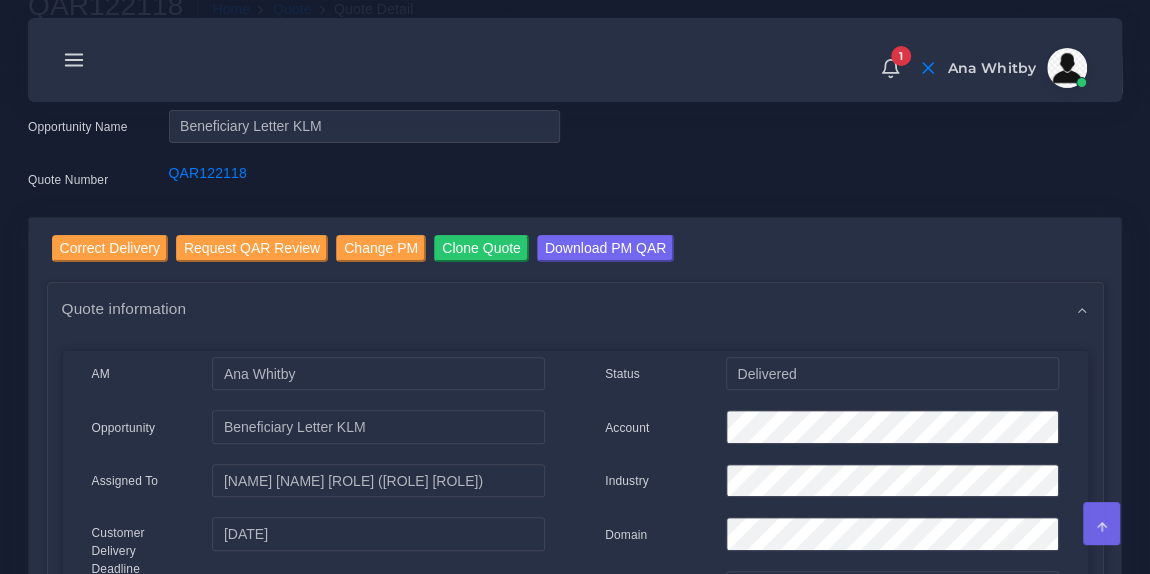 scroll, scrollTop: 0, scrollLeft: 0, axis: both 